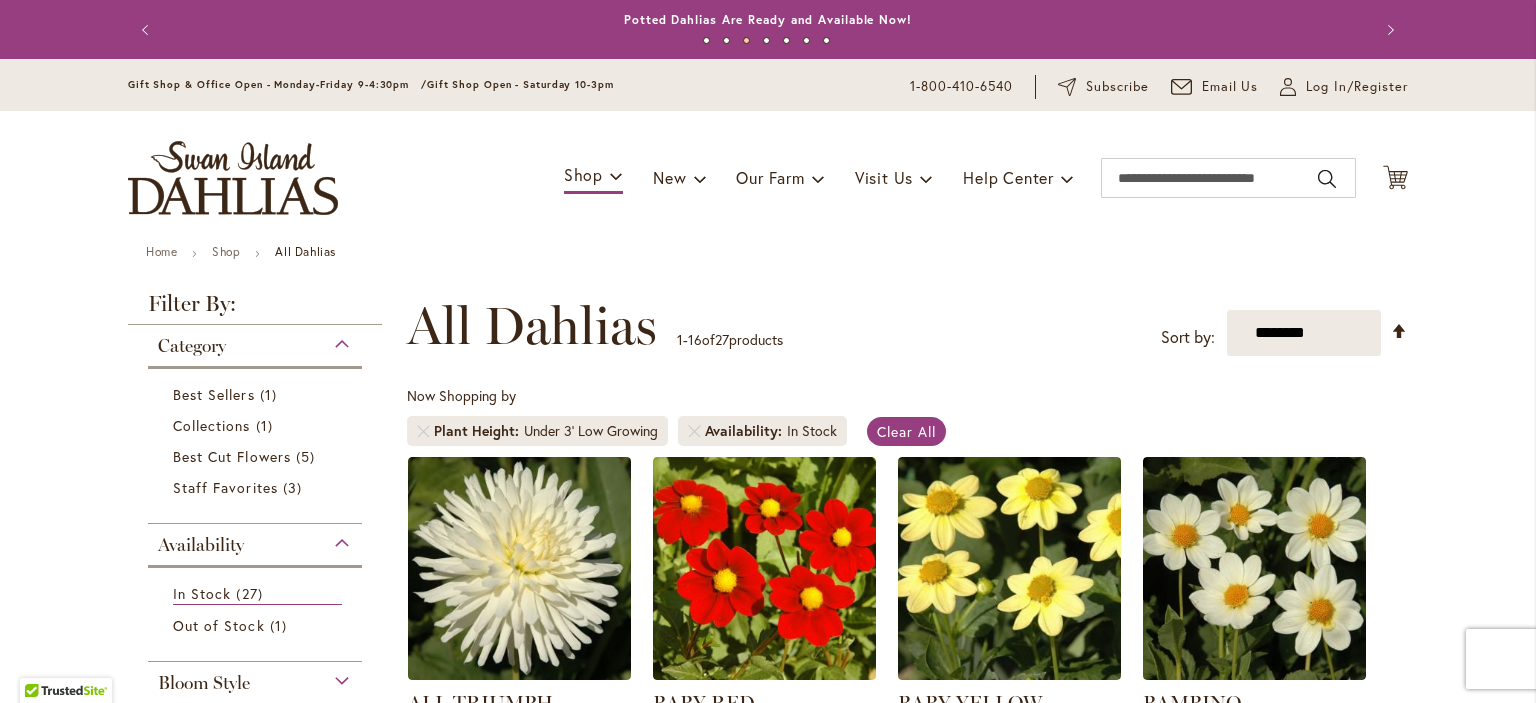 scroll, scrollTop: 0, scrollLeft: 0, axis: both 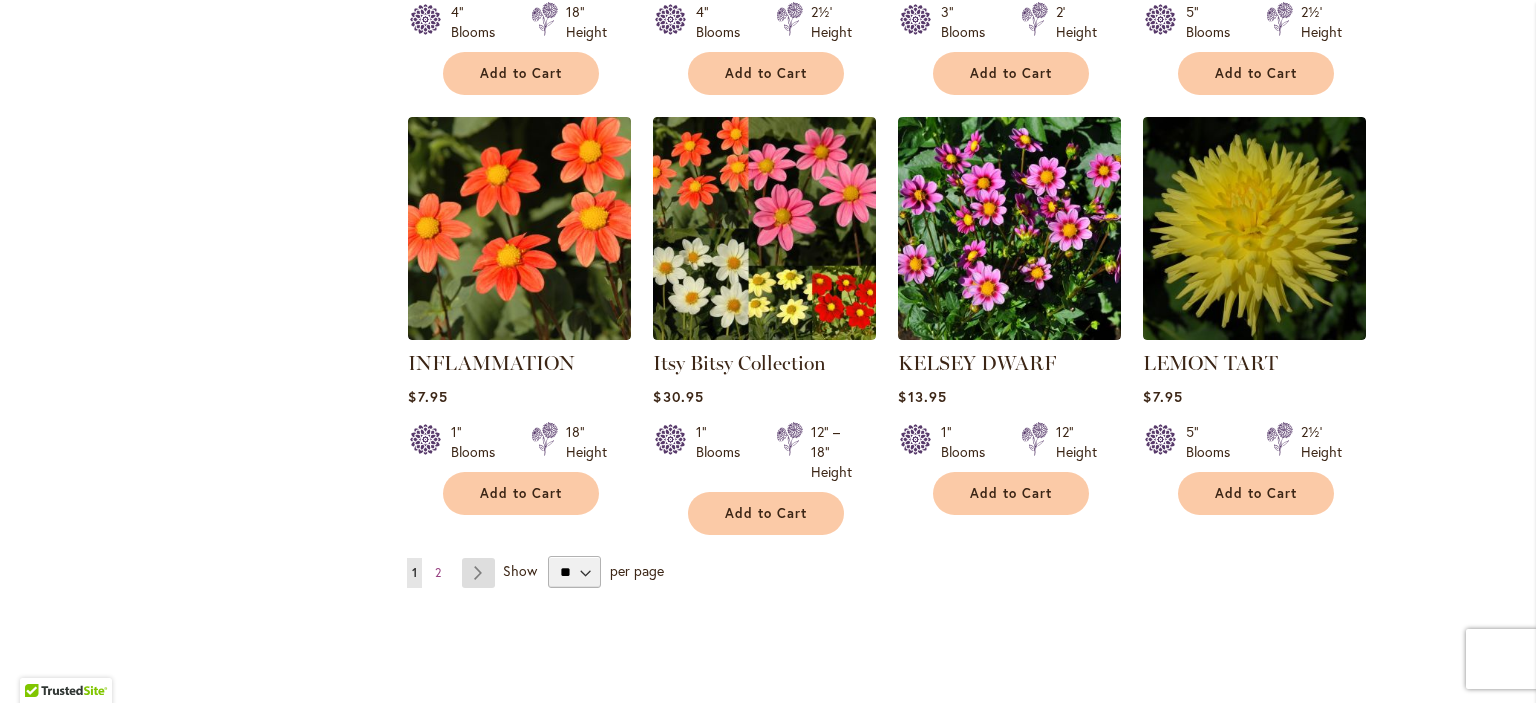 type on "**********" 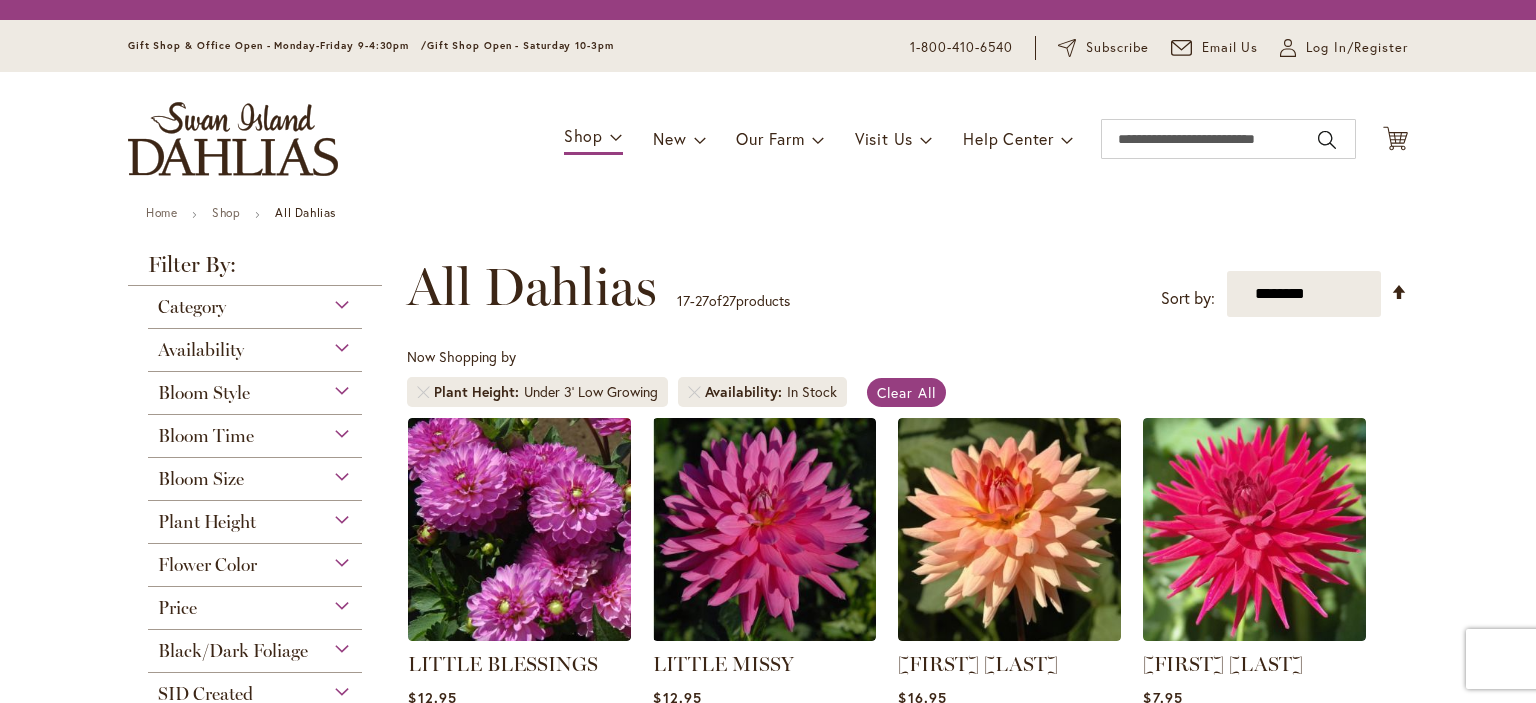 scroll, scrollTop: 0, scrollLeft: 0, axis: both 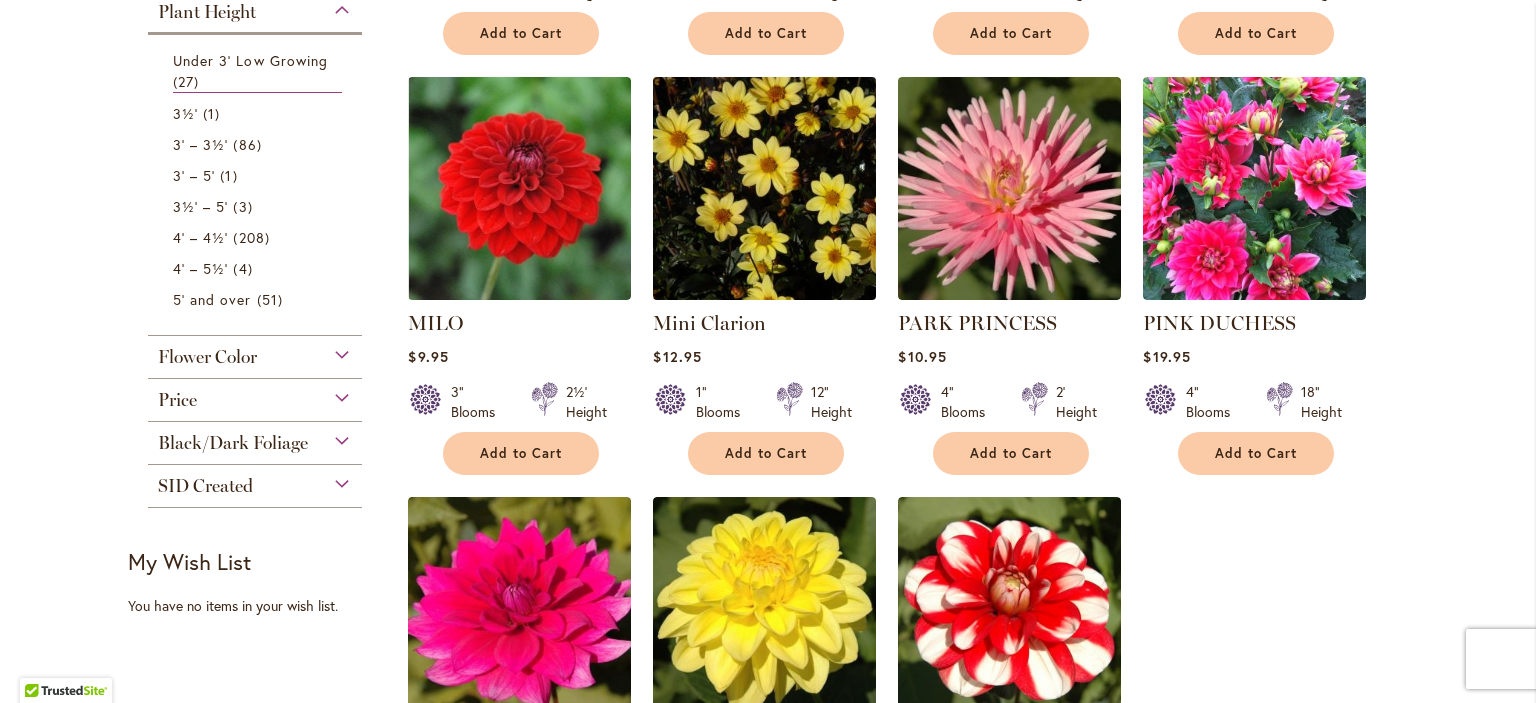 type on "**********" 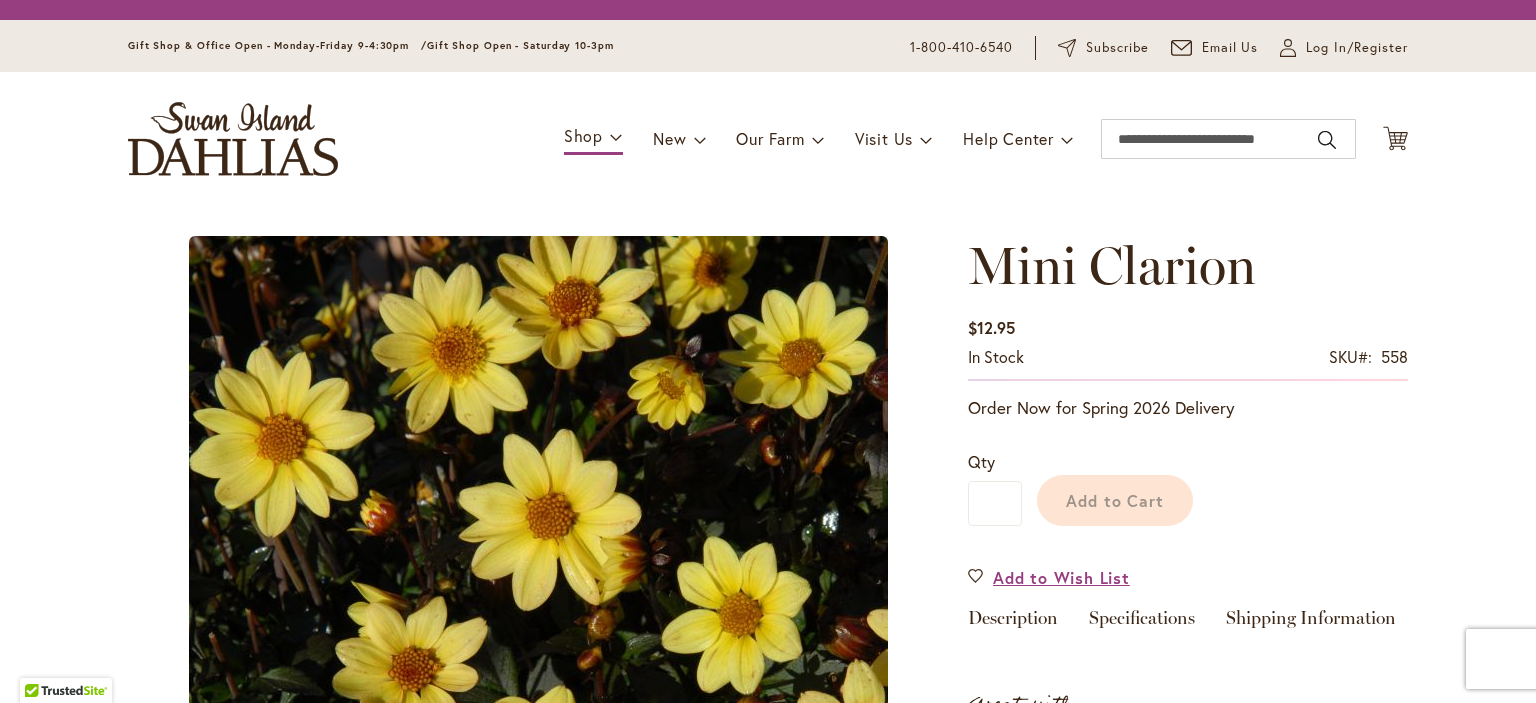 scroll, scrollTop: 0, scrollLeft: 0, axis: both 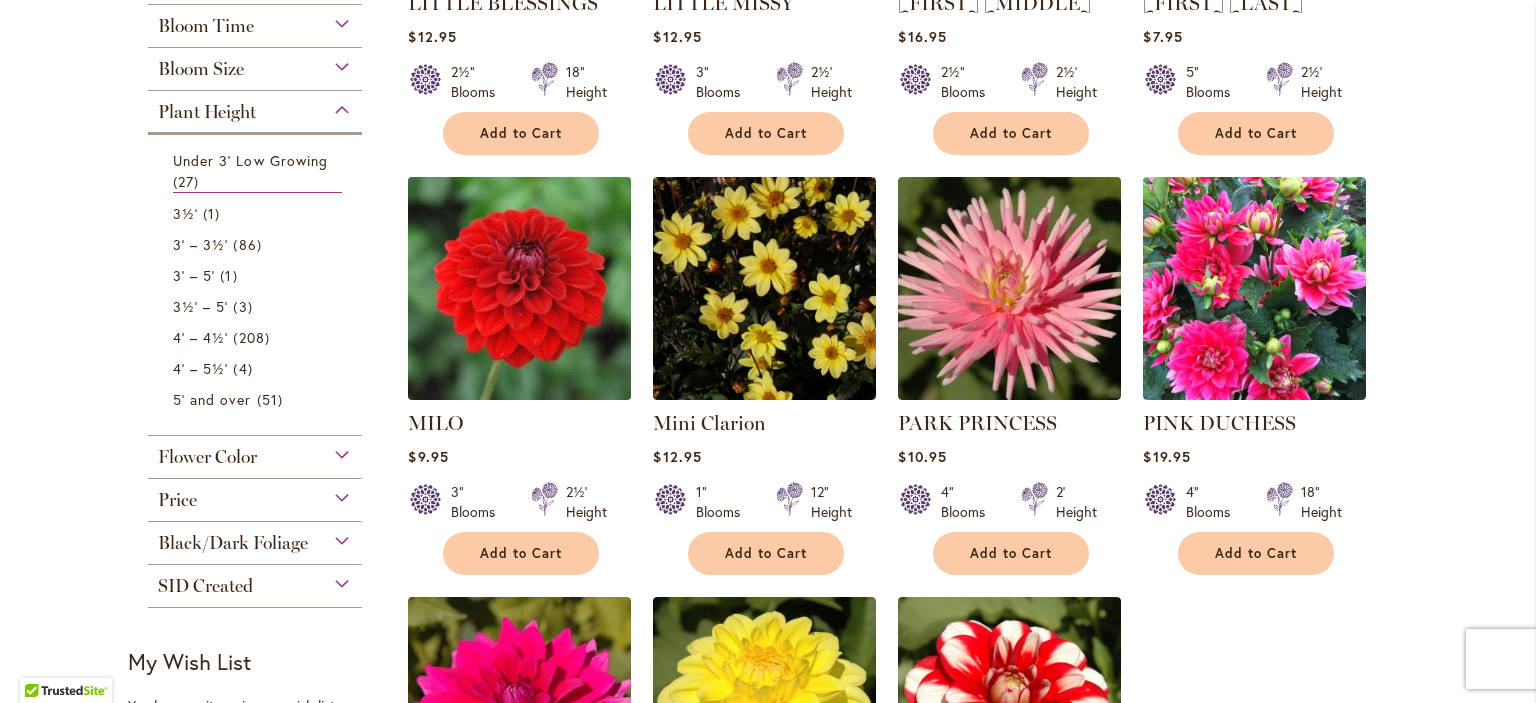 type on "**********" 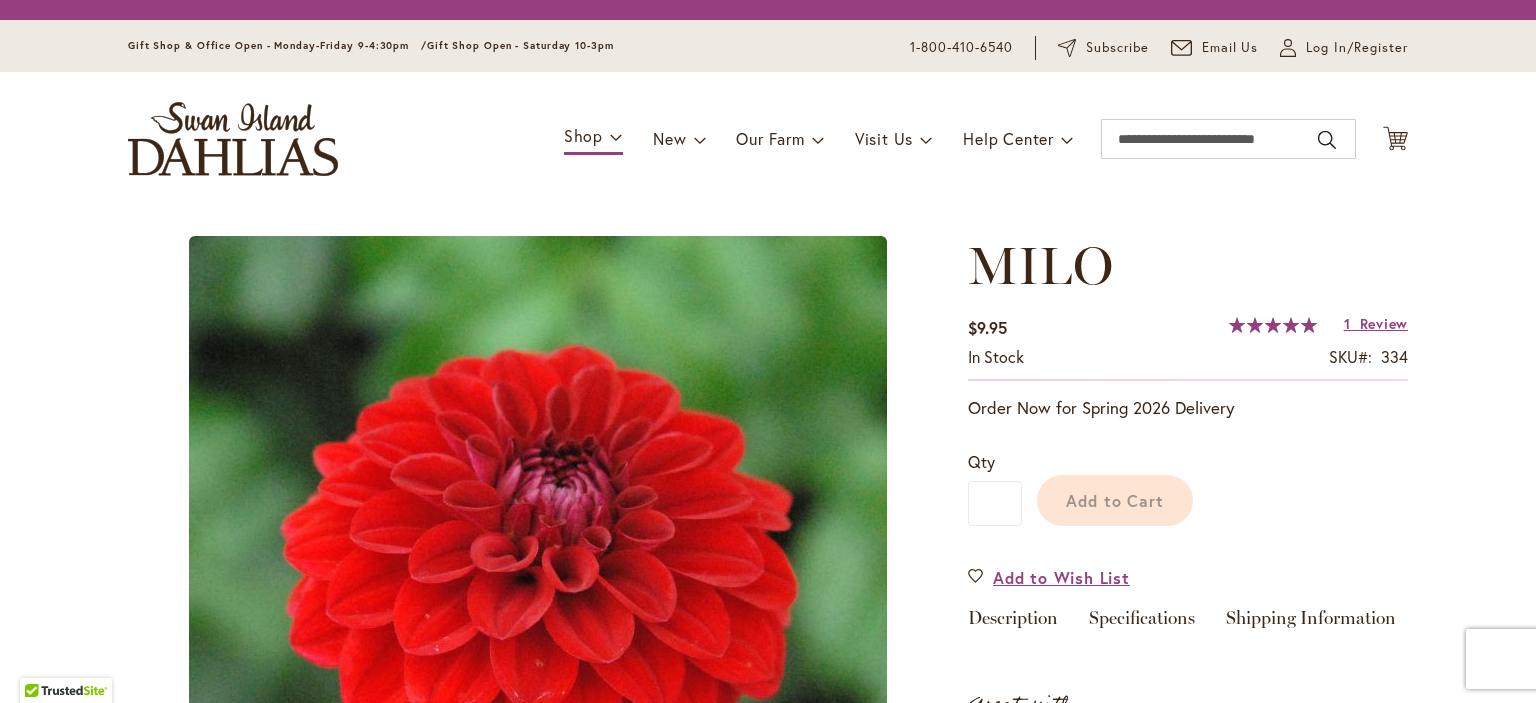 scroll, scrollTop: 0, scrollLeft: 0, axis: both 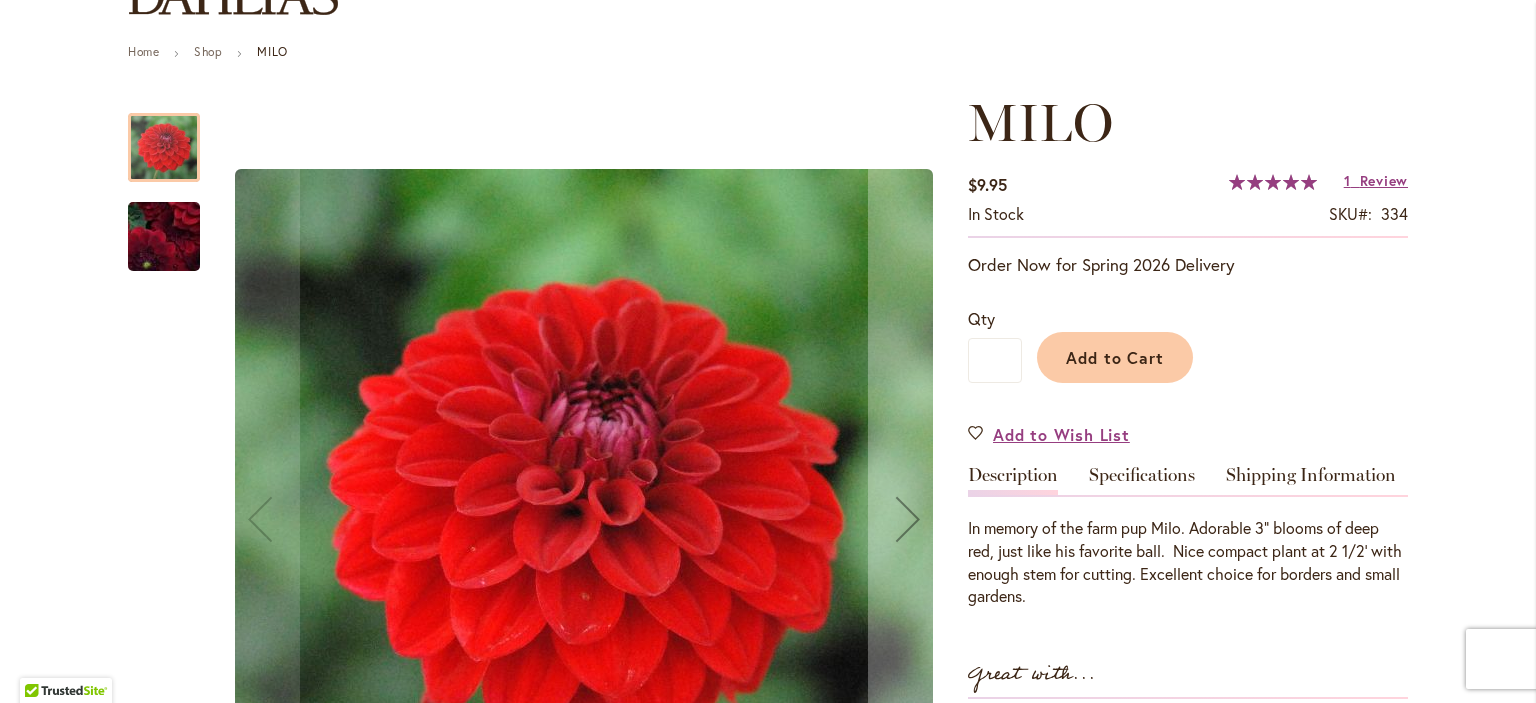 type on "**********" 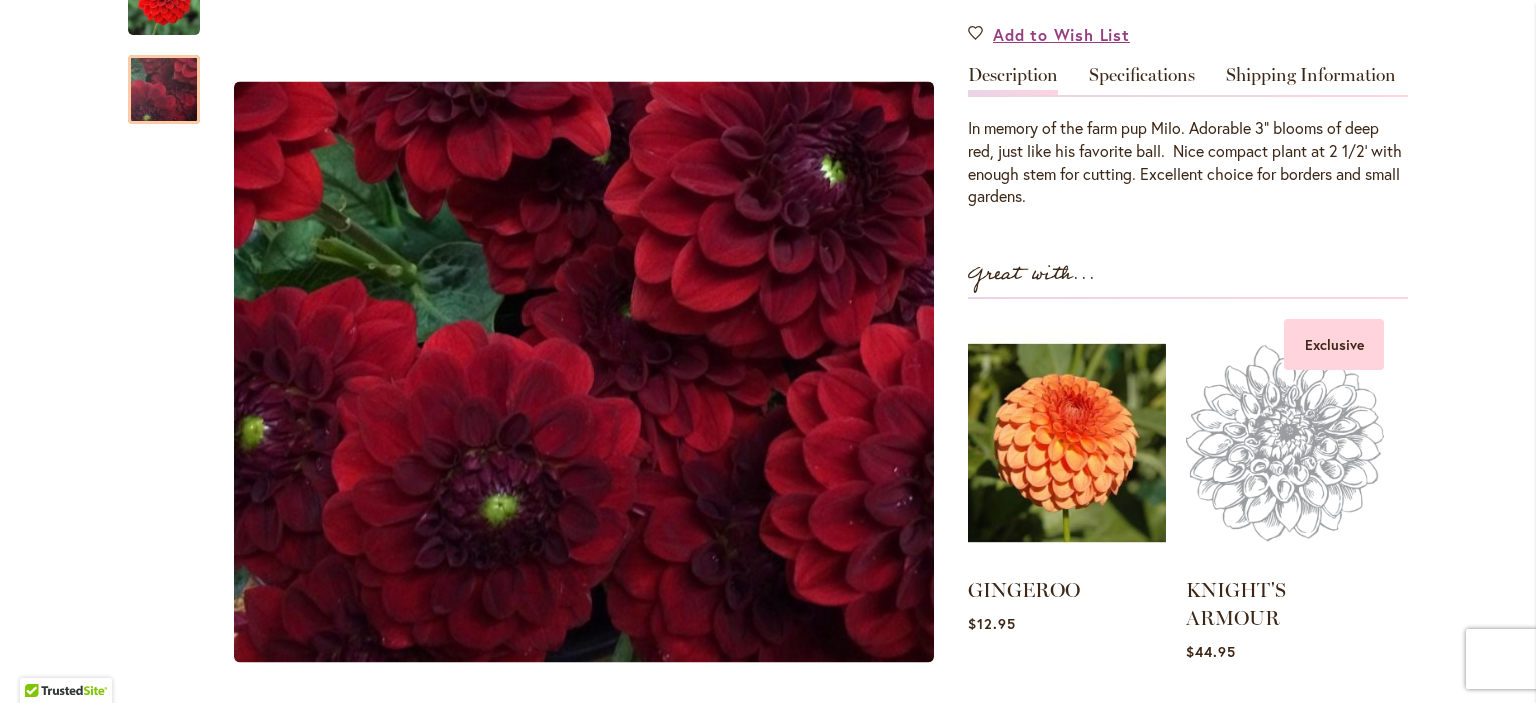 scroll, scrollTop: 600, scrollLeft: 0, axis: vertical 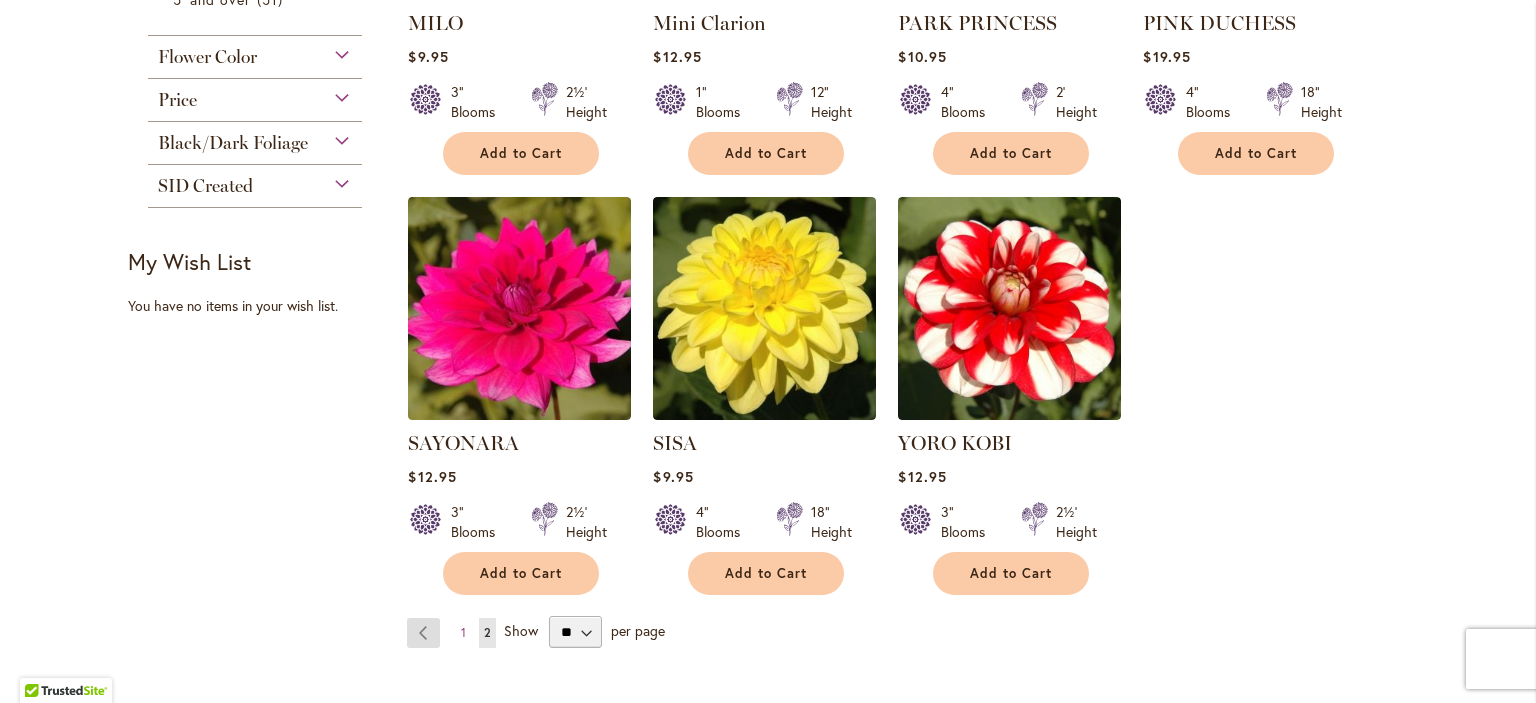 type on "**********" 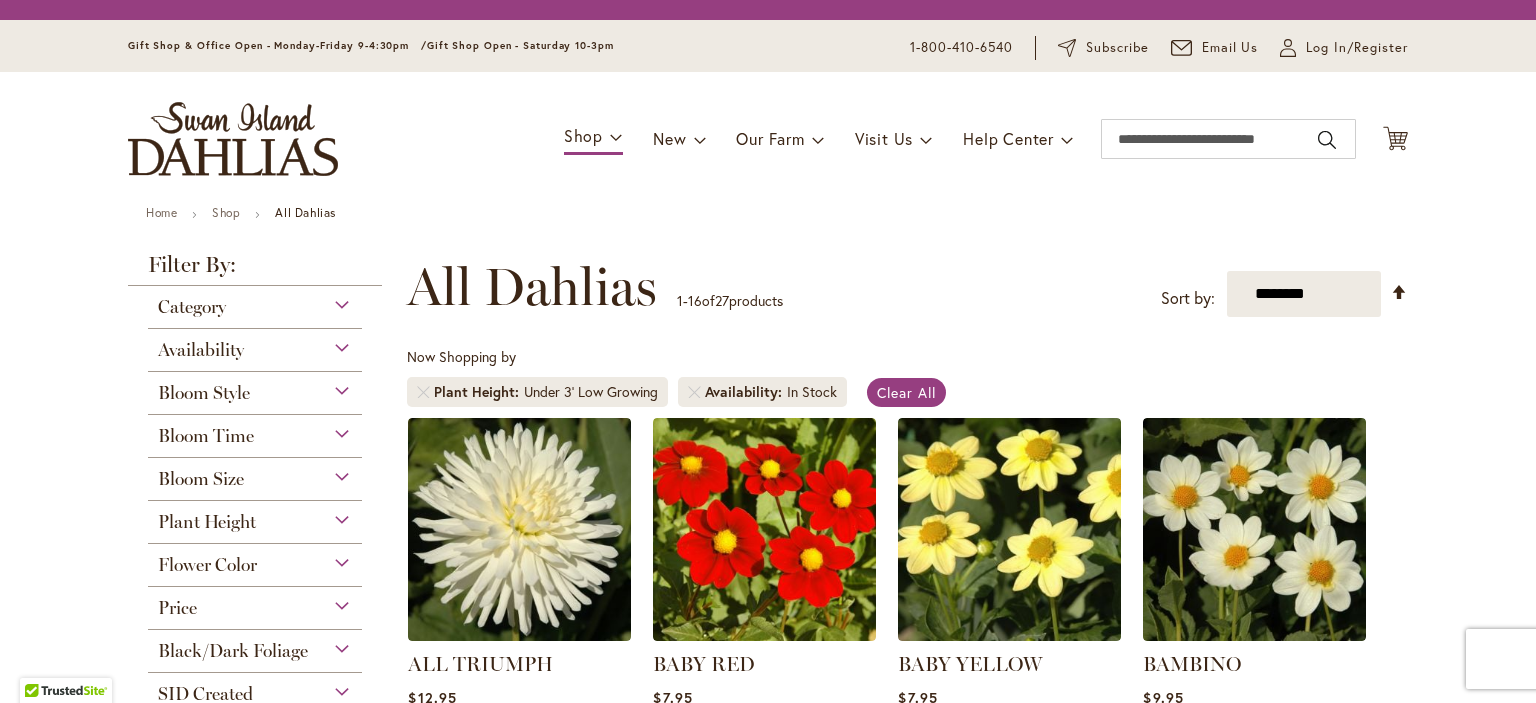 scroll, scrollTop: 0, scrollLeft: 0, axis: both 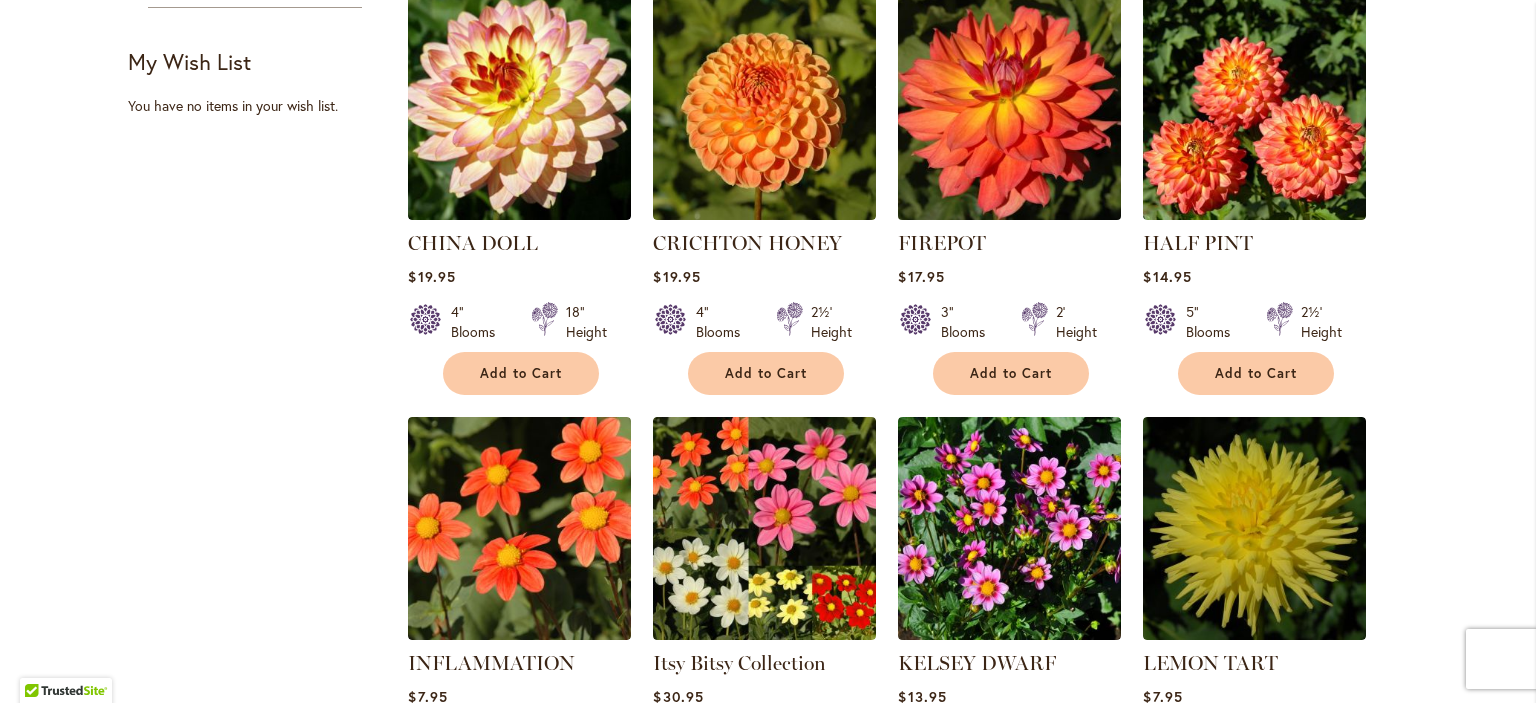 type on "**********" 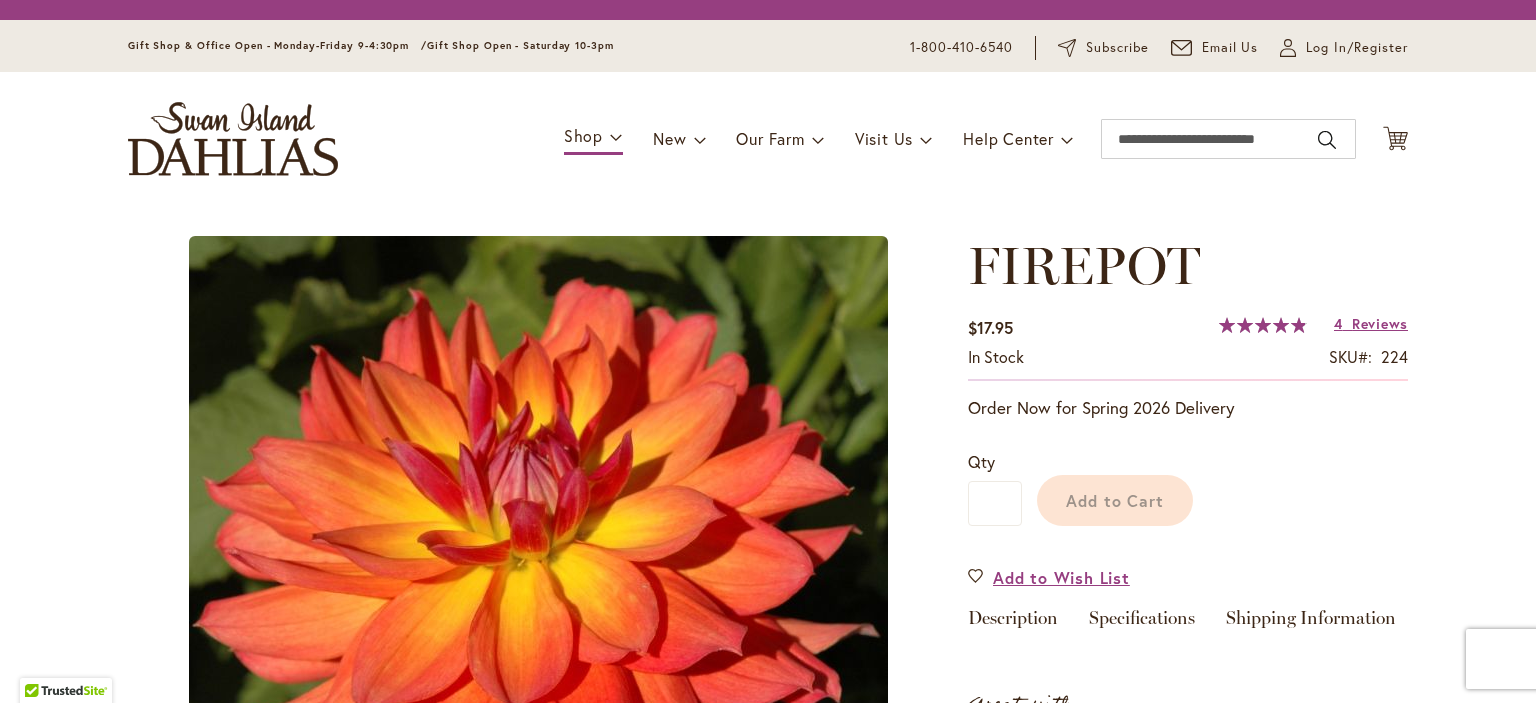 scroll, scrollTop: 0, scrollLeft: 0, axis: both 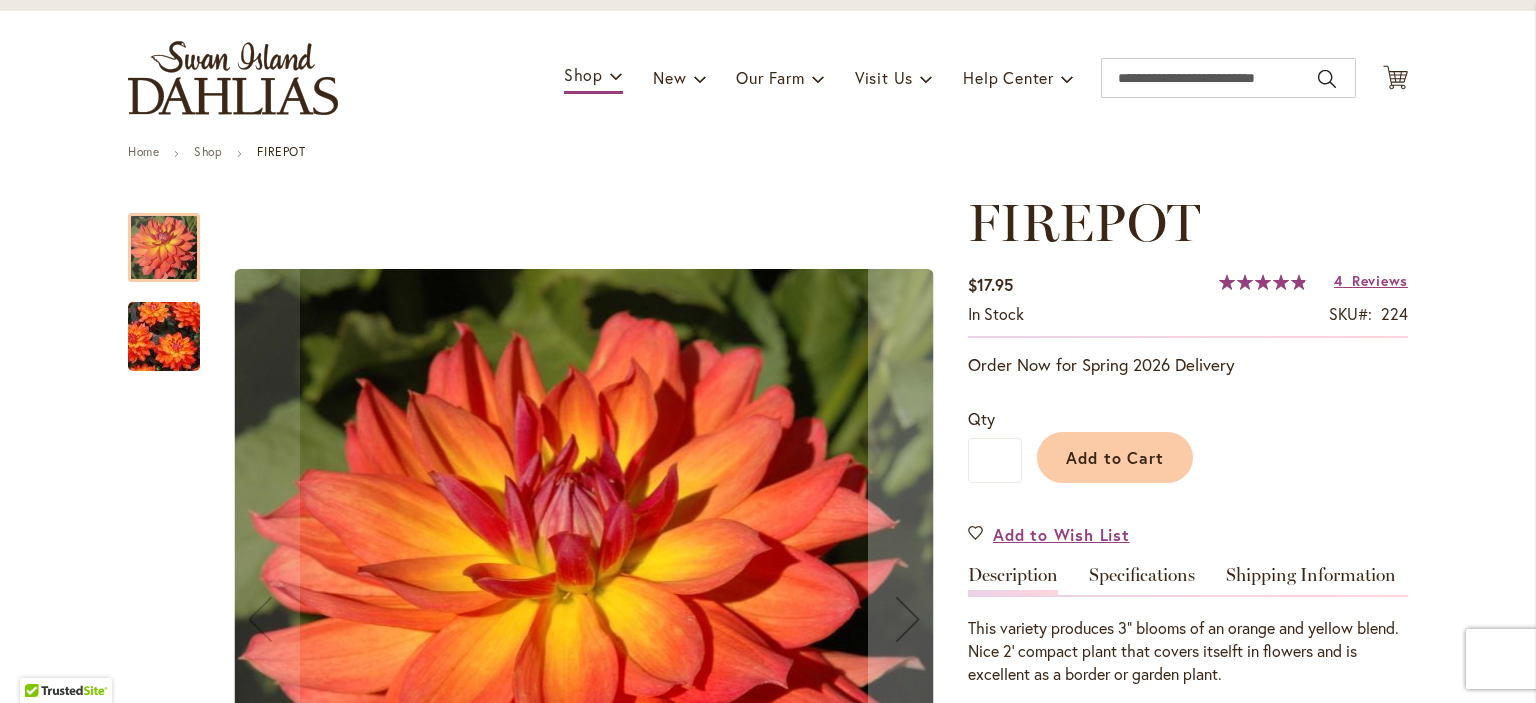 type on "**********" 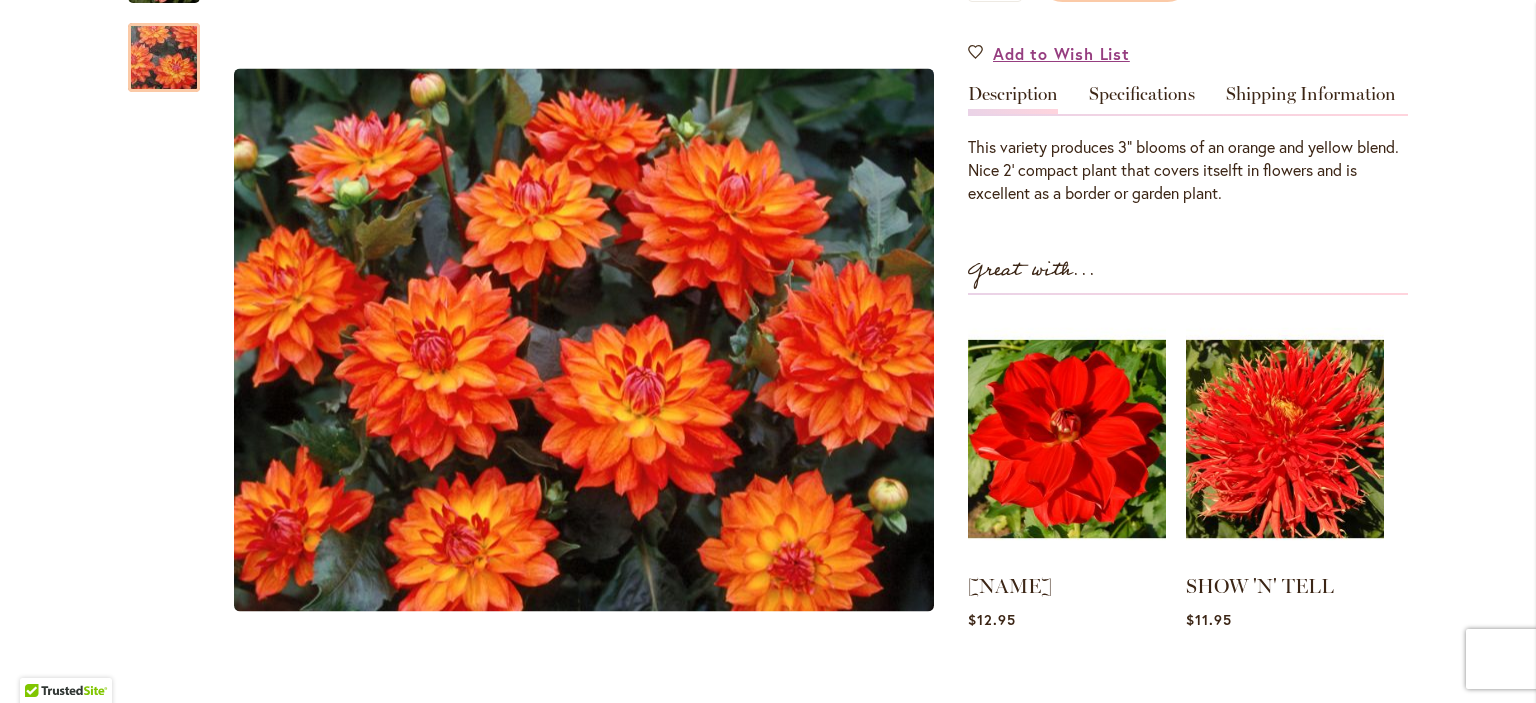 scroll, scrollTop: 600, scrollLeft: 0, axis: vertical 